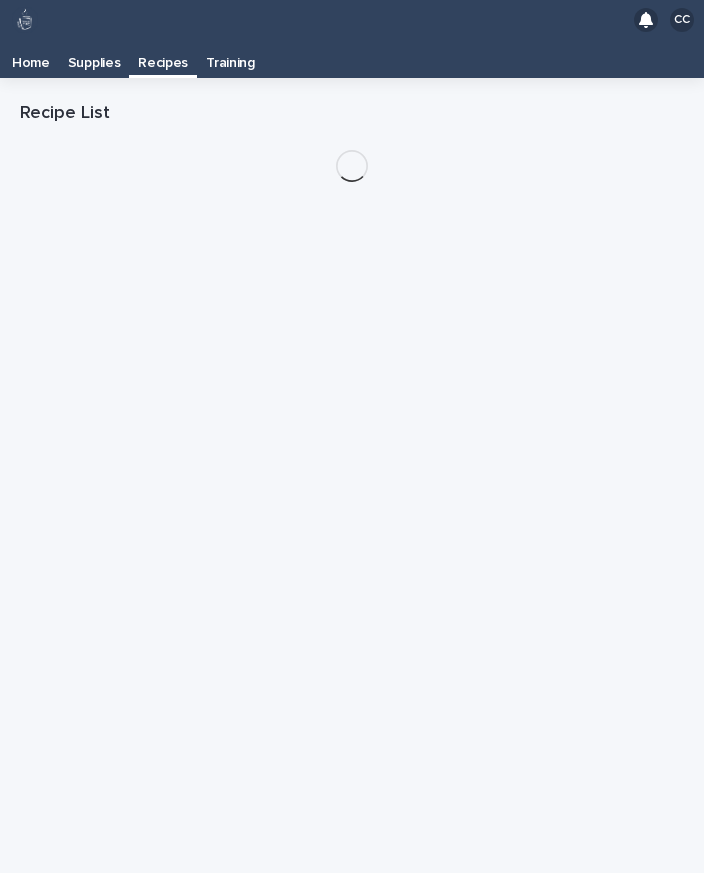 scroll, scrollTop: 0, scrollLeft: 0, axis: both 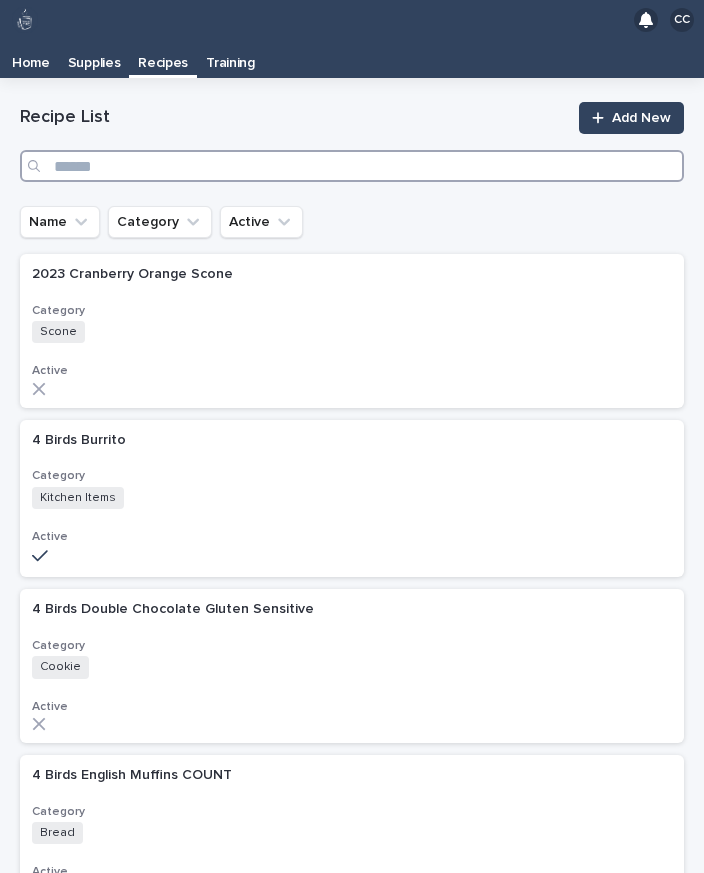 click at bounding box center (352, 166) 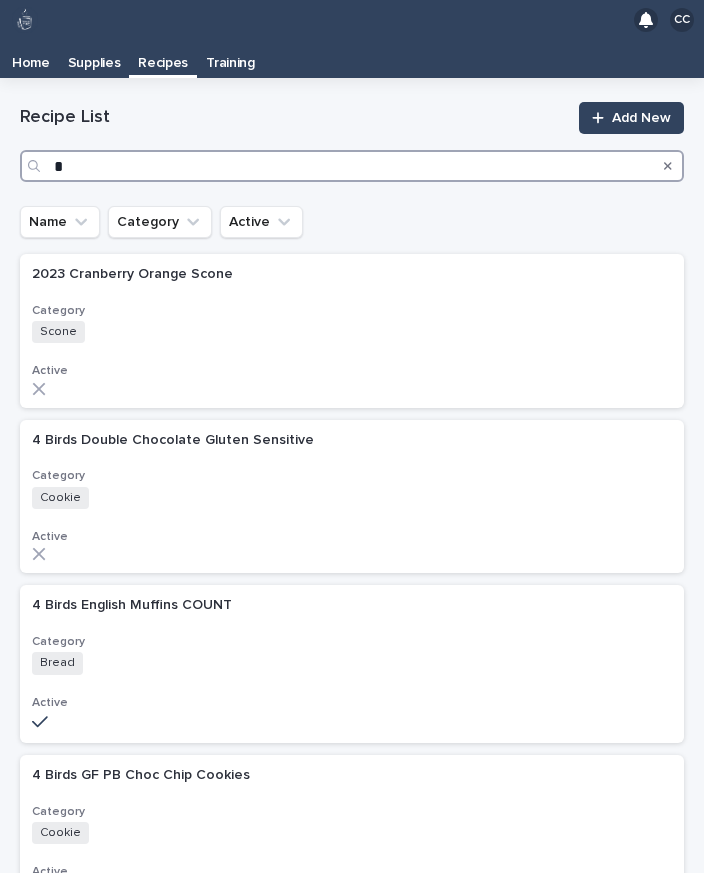 type on "**" 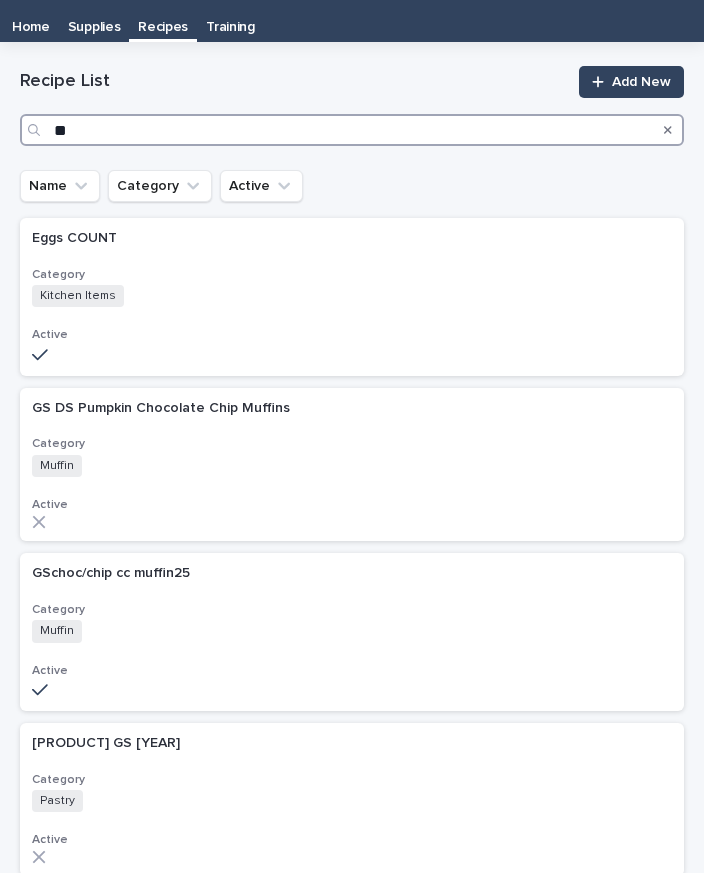 scroll, scrollTop: 36, scrollLeft: 0, axis: vertical 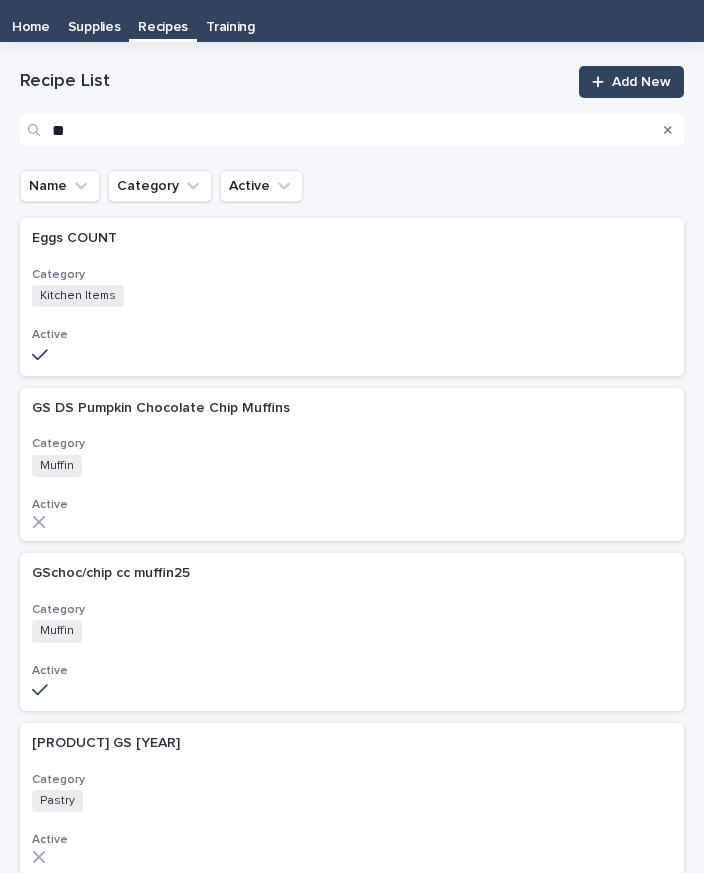 click on "[PRODUCT] [PRODUCT]   Category Muffin + 0 Active" at bounding box center (352, 632) 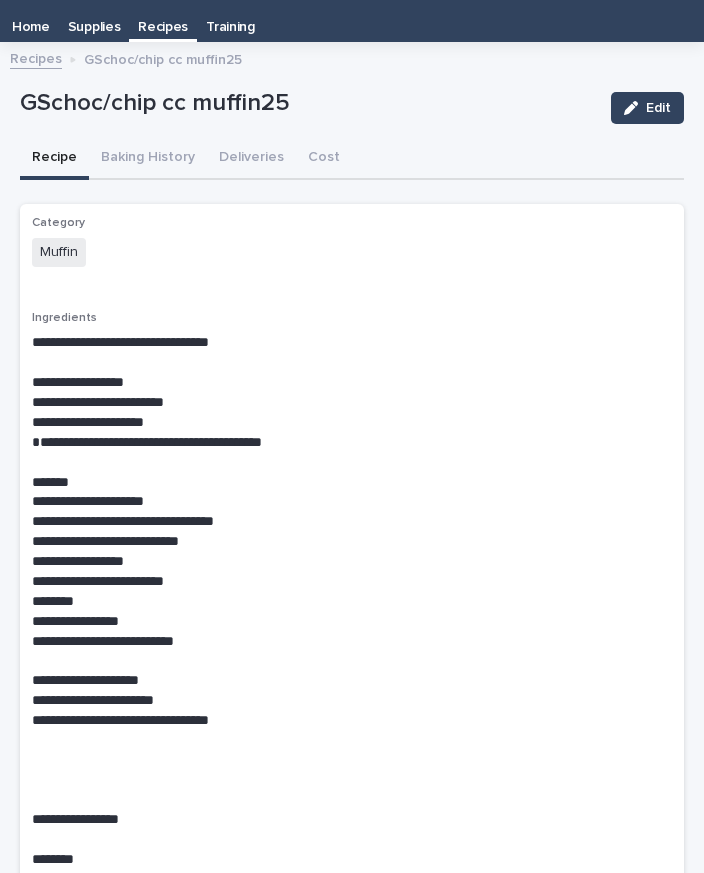 scroll, scrollTop: 8, scrollLeft: 0, axis: vertical 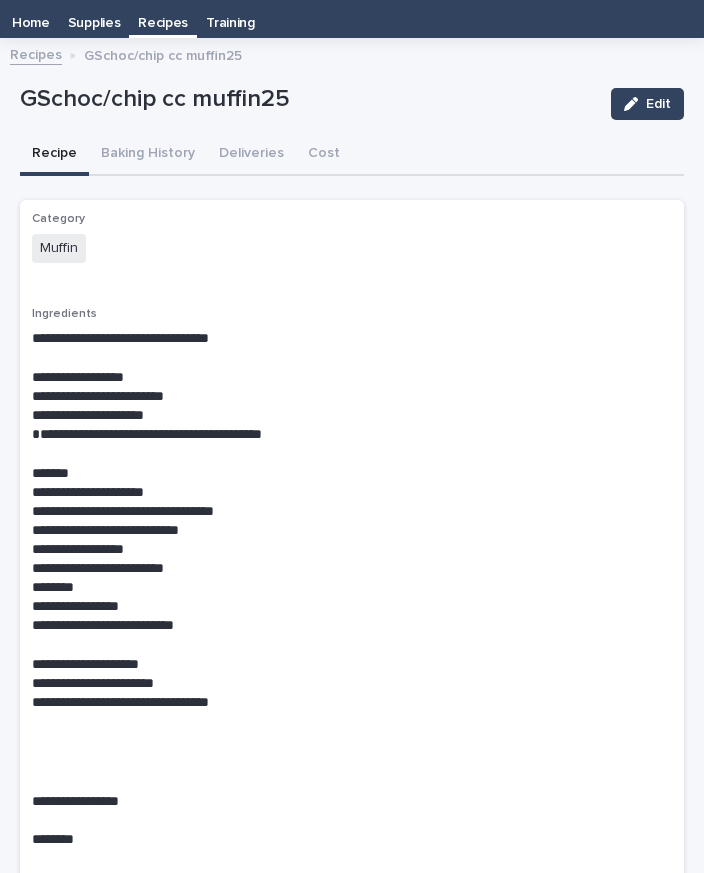 click on "Baking History" at bounding box center [148, 155] 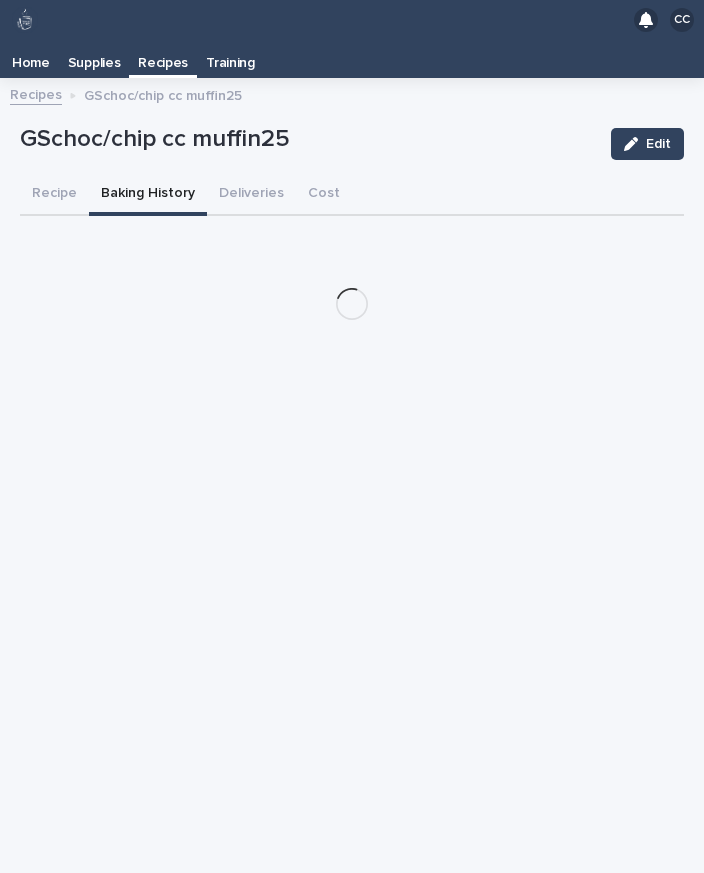 scroll, scrollTop: 0, scrollLeft: 0, axis: both 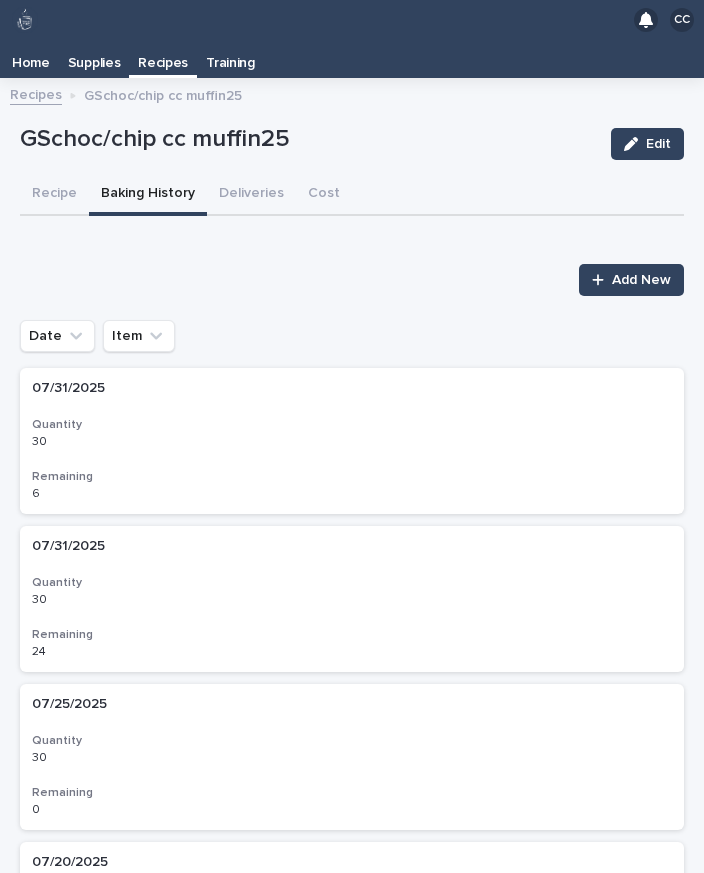 click on "Add New" at bounding box center [631, 280] 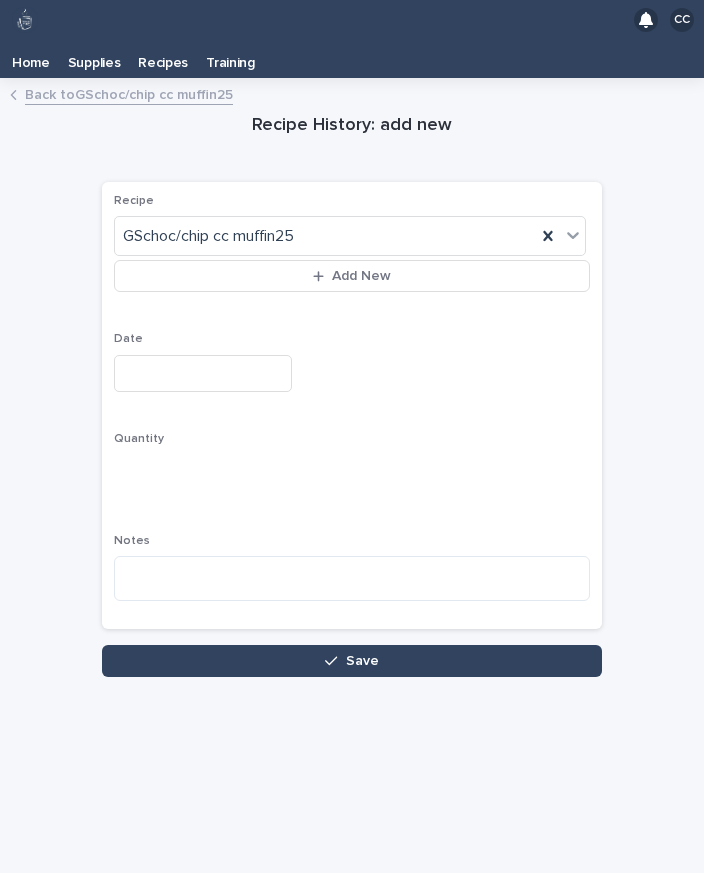 click at bounding box center [203, 373] 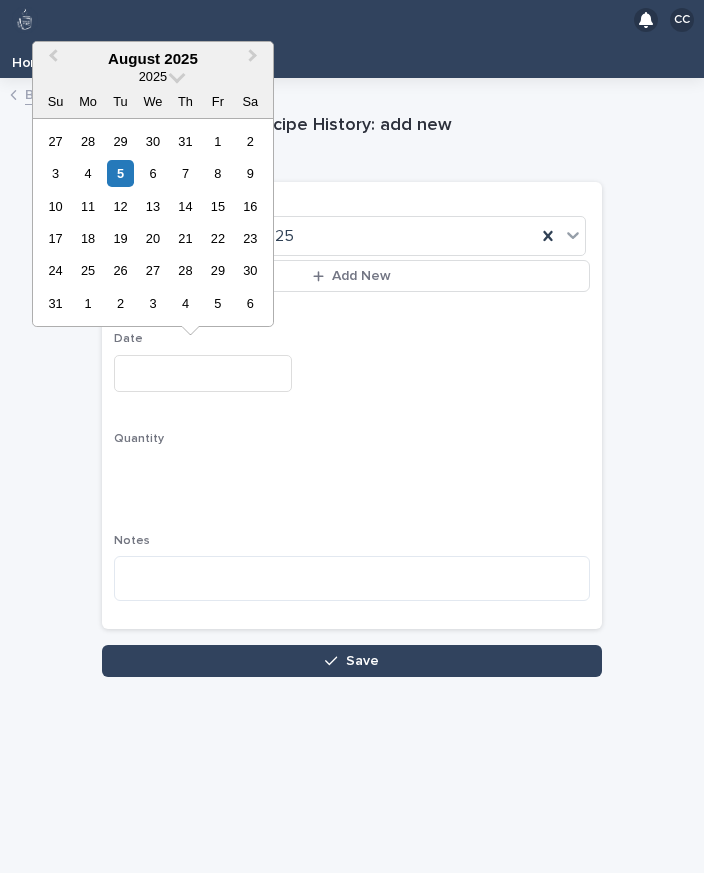 click on "5" at bounding box center [120, 173] 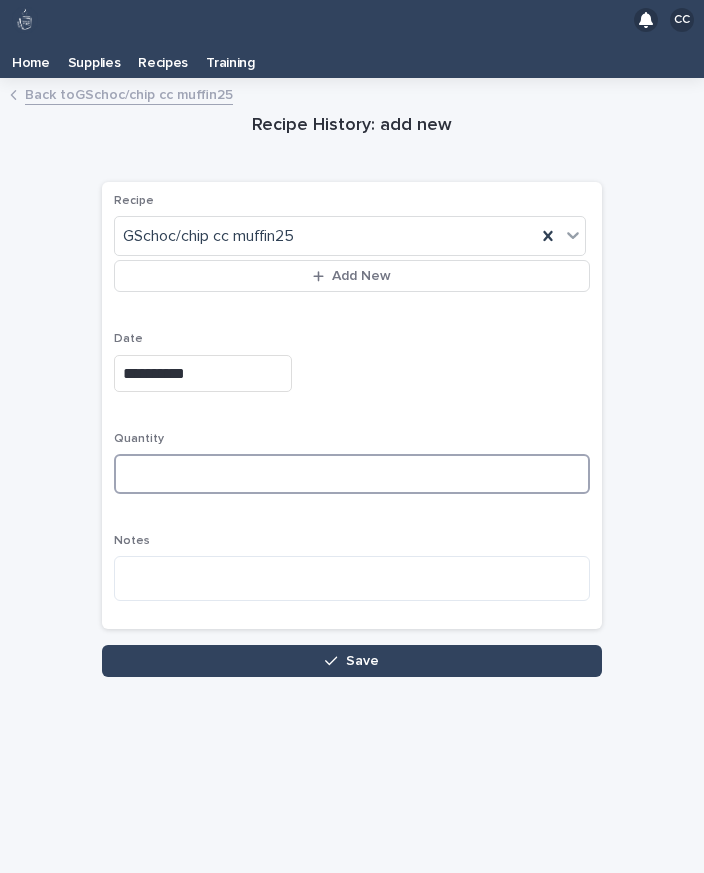 click at bounding box center [352, 474] 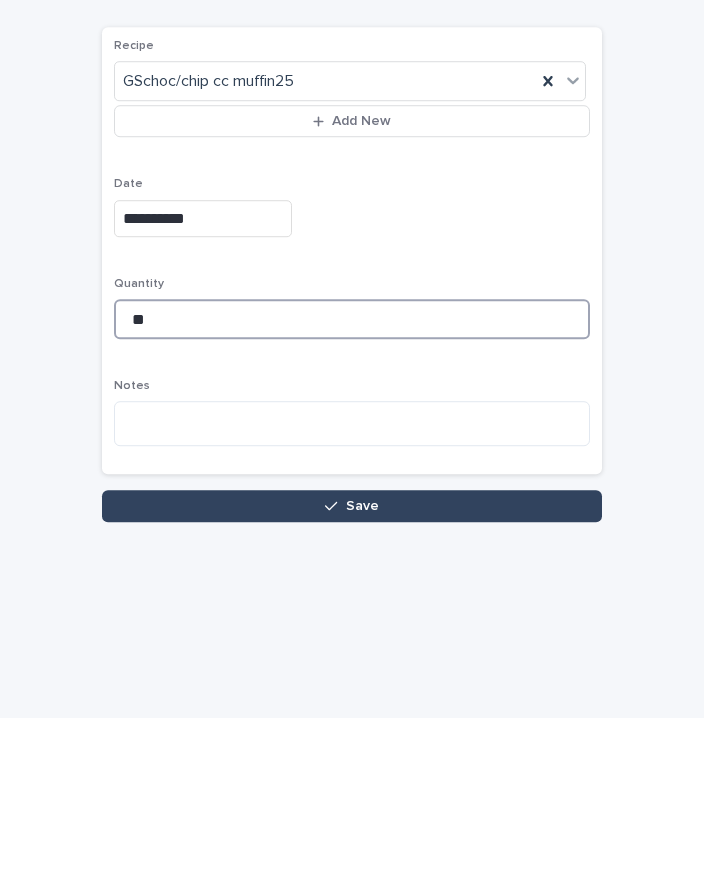 type on "**" 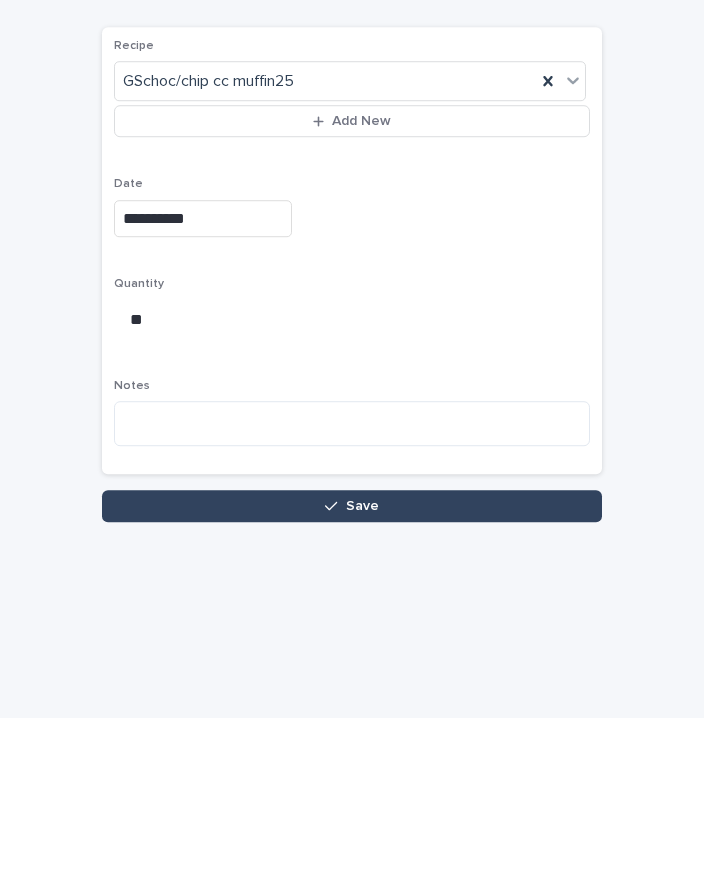 click on "Save" at bounding box center (362, 661) 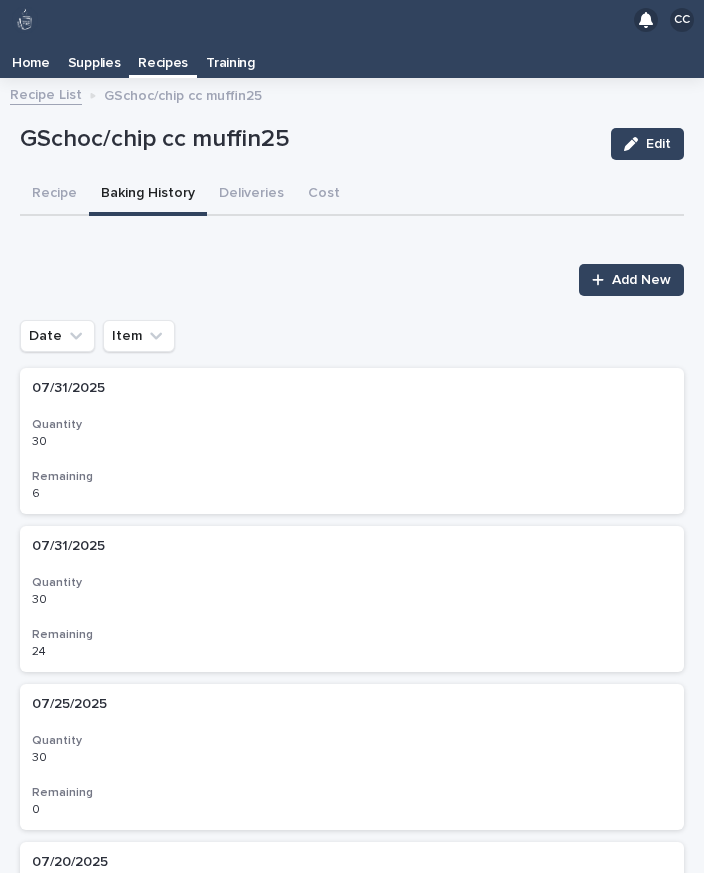 scroll, scrollTop: 32, scrollLeft: 0, axis: vertical 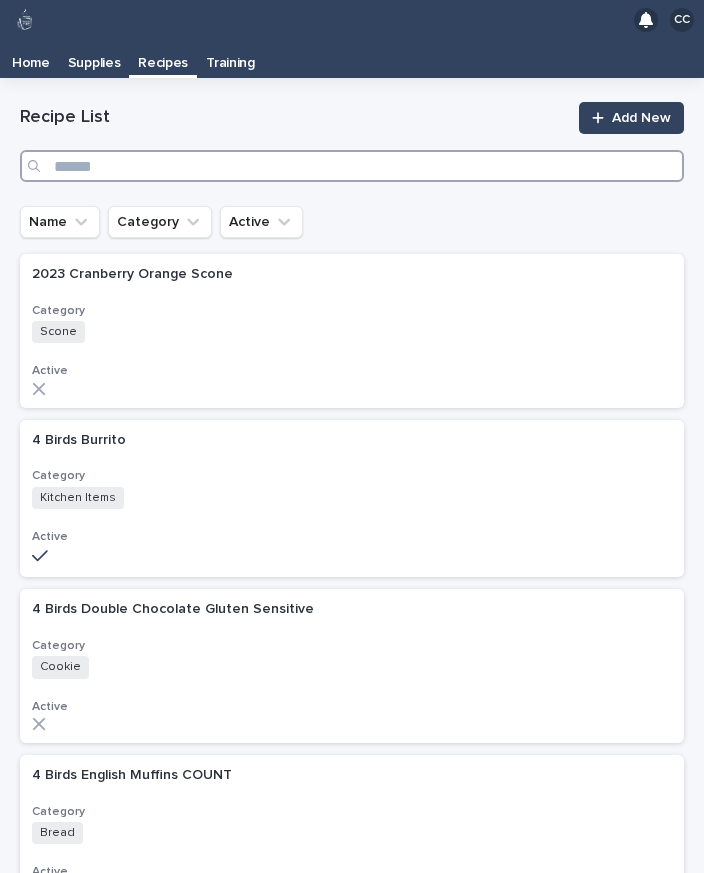 click at bounding box center [352, 166] 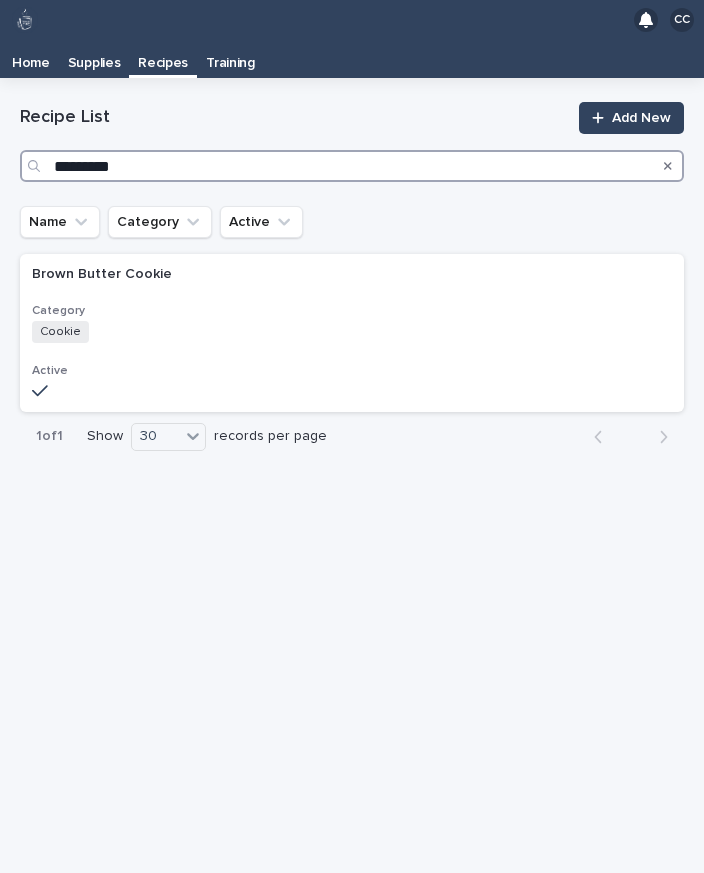 type on "**********" 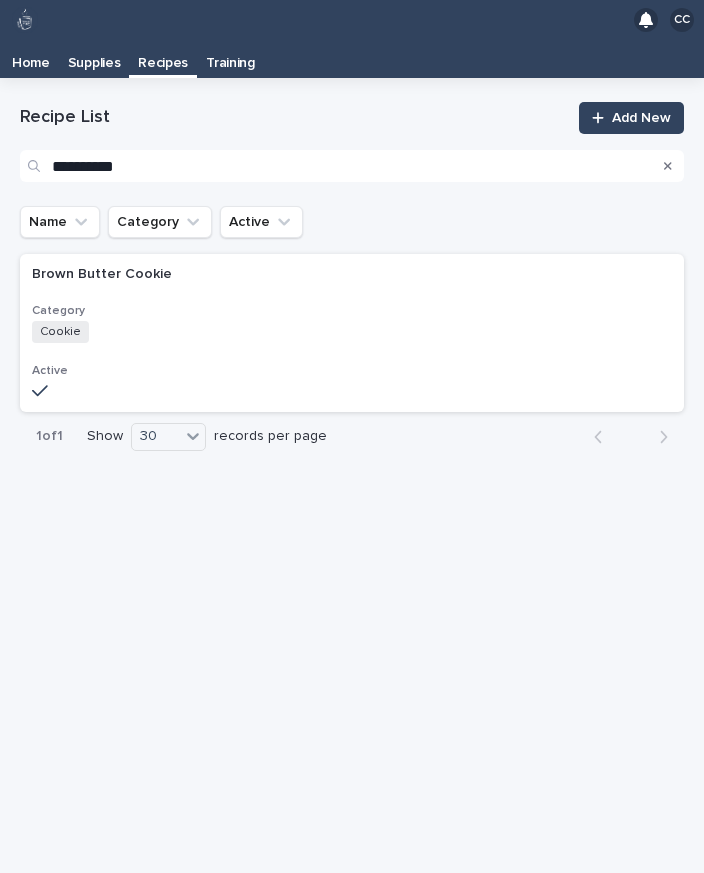 click on "Category Cookie + 0" at bounding box center (352, 323) 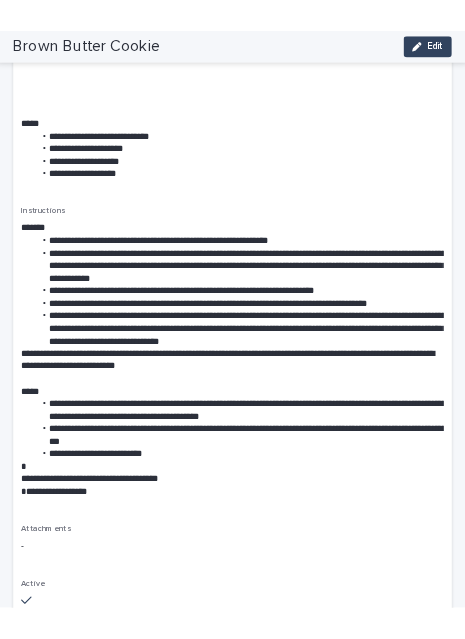 scroll, scrollTop: 932, scrollLeft: 0, axis: vertical 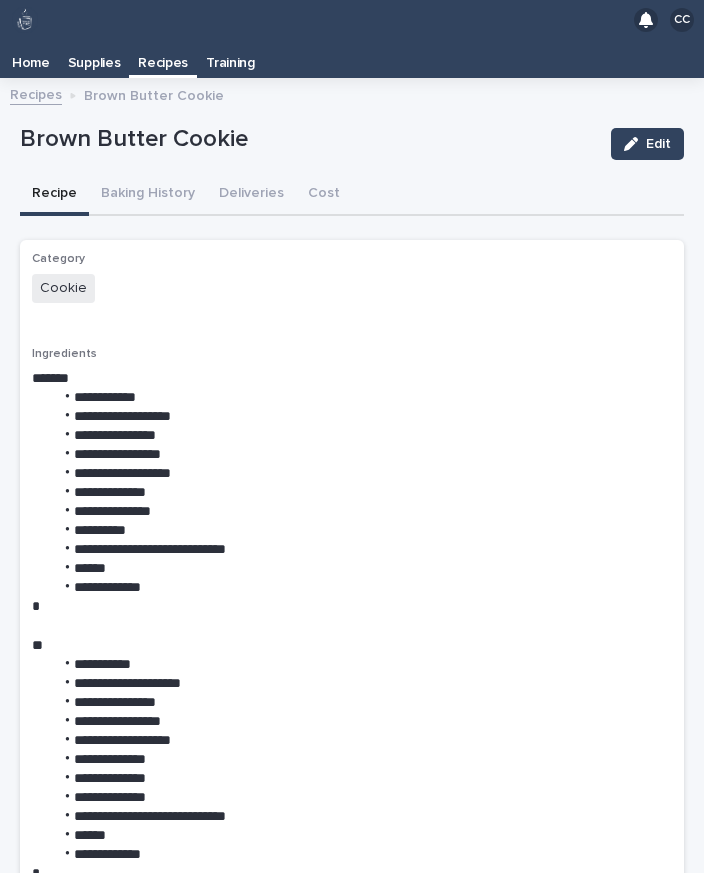 click on "Recipes" at bounding box center (163, 56) 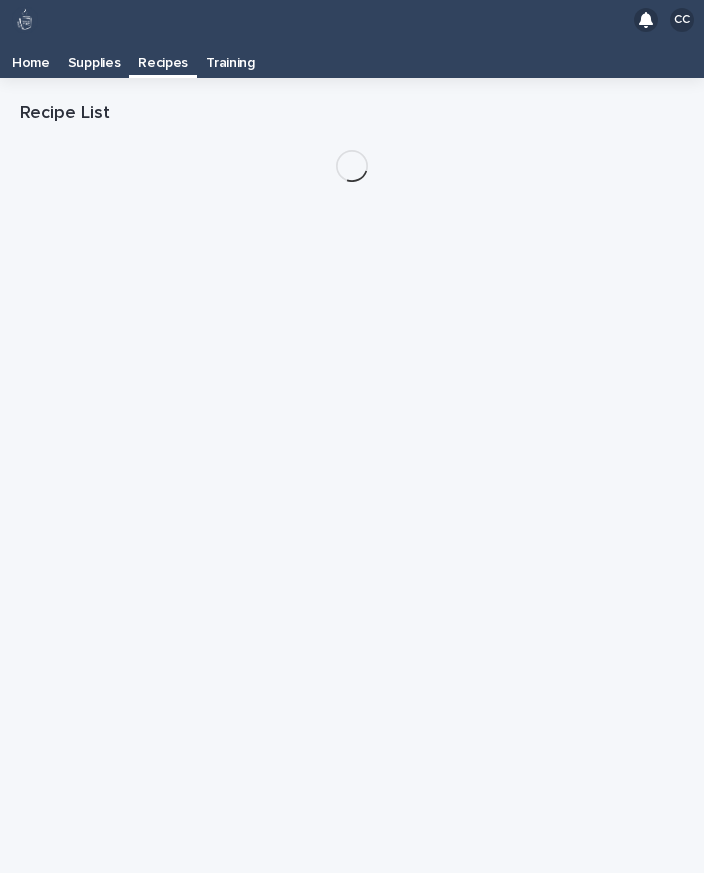 scroll, scrollTop: 32, scrollLeft: 0, axis: vertical 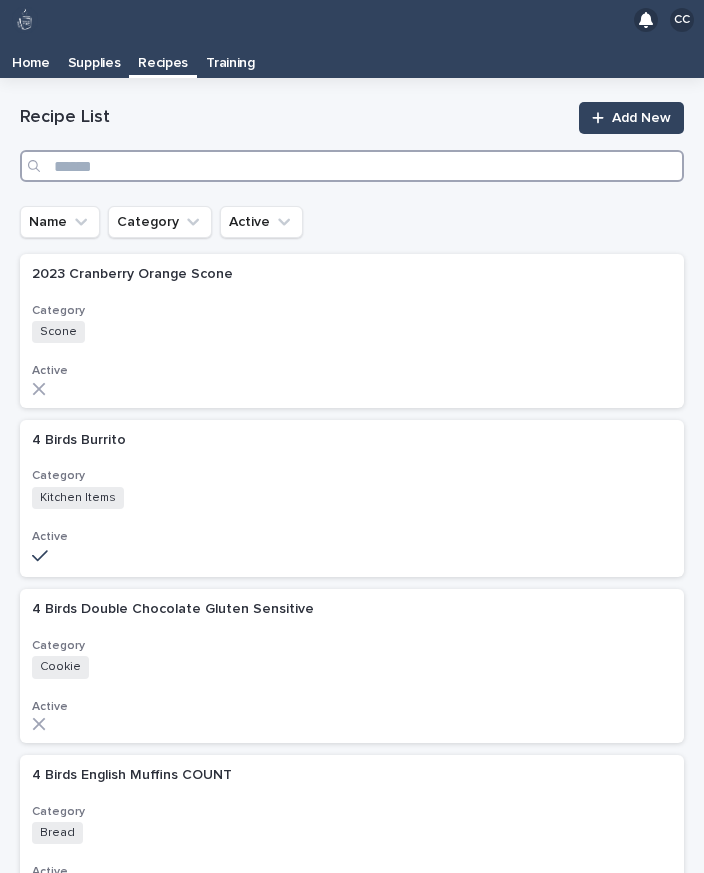 click at bounding box center [352, 166] 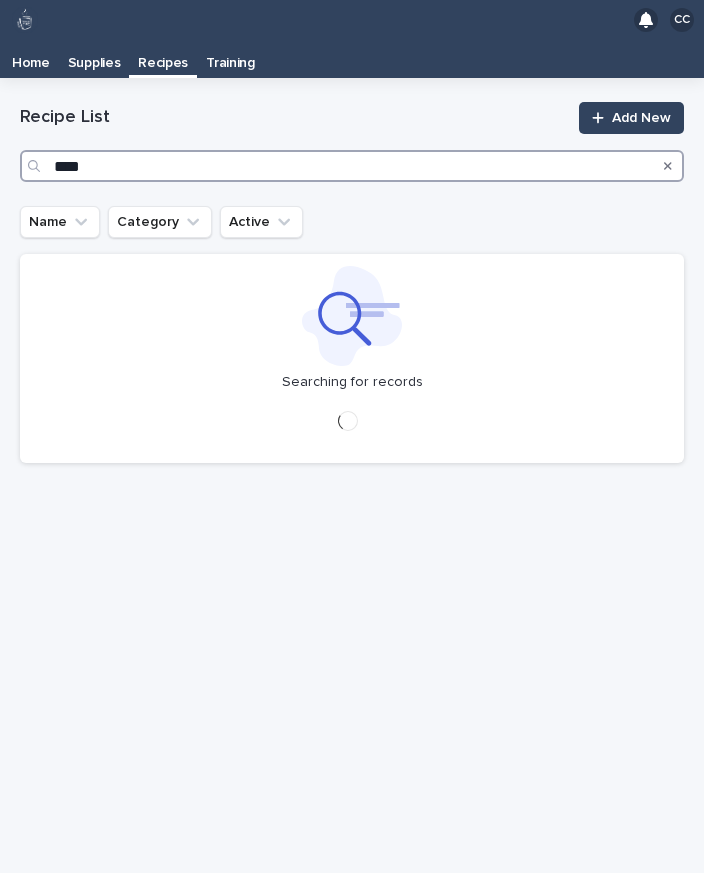 type on "*****" 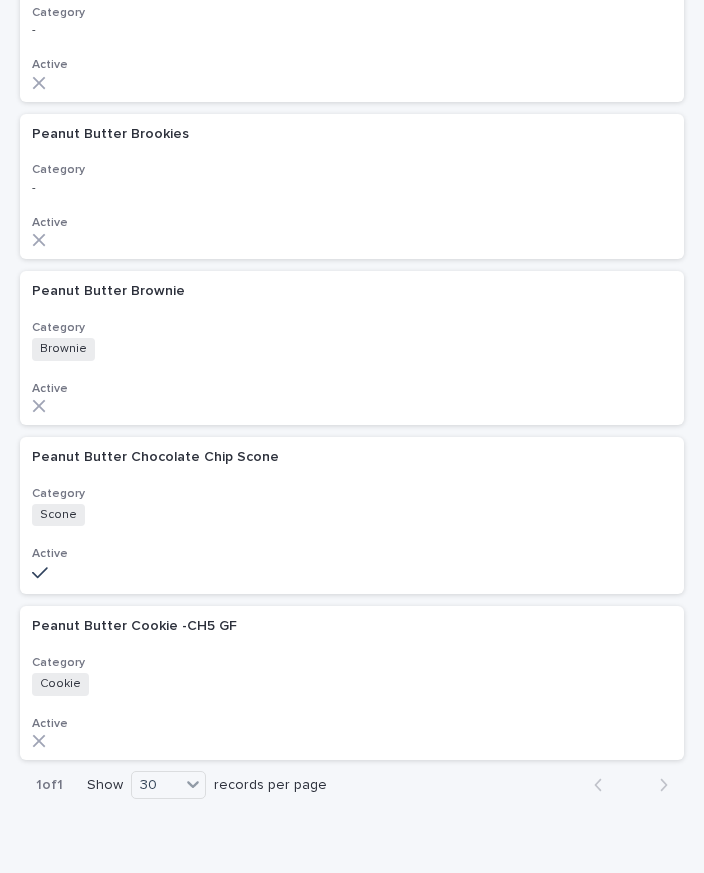 scroll, scrollTop: 296, scrollLeft: 0, axis: vertical 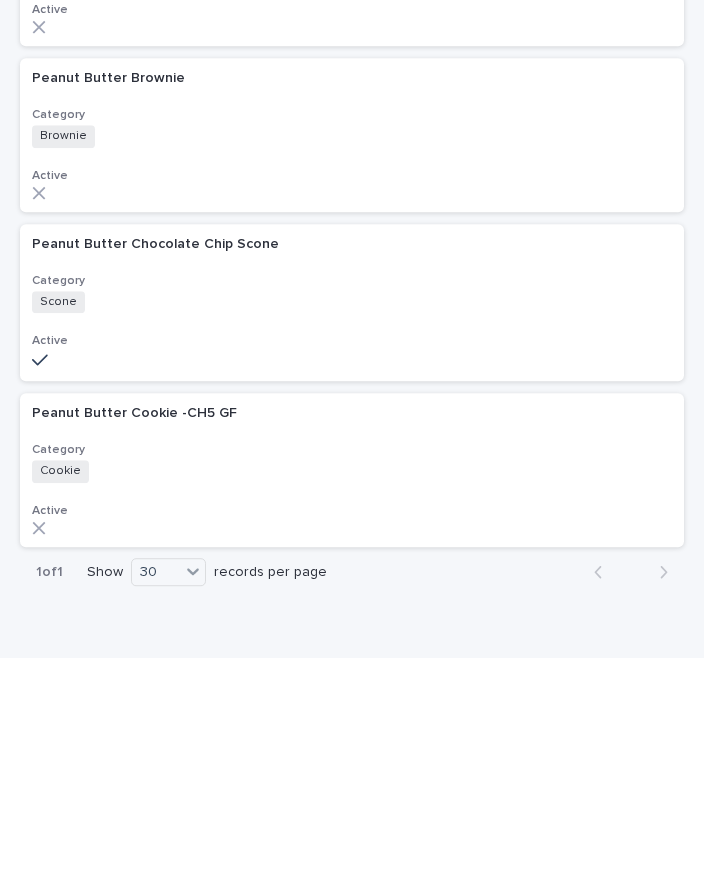 click on "Category" at bounding box center [352, 496] 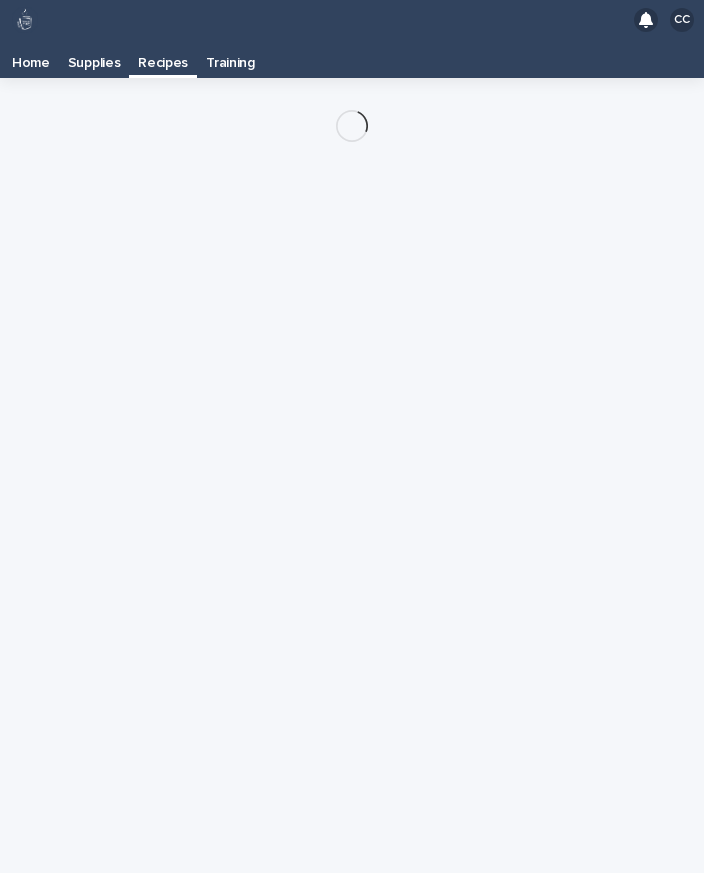 scroll, scrollTop: 0, scrollLeft: 0, axis: both 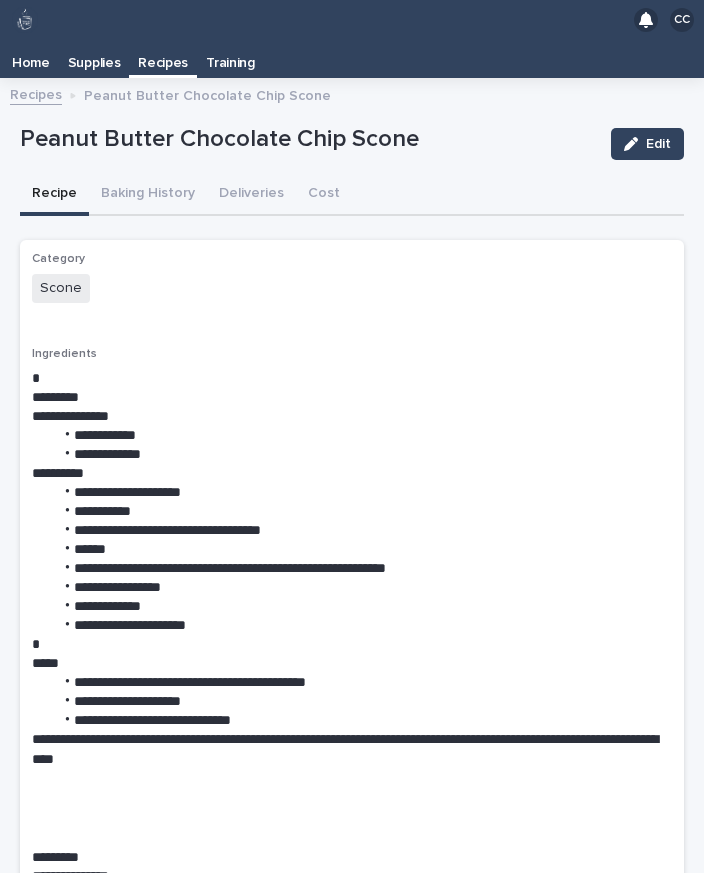 click on "Recipes" at bounding box center (163, 56) 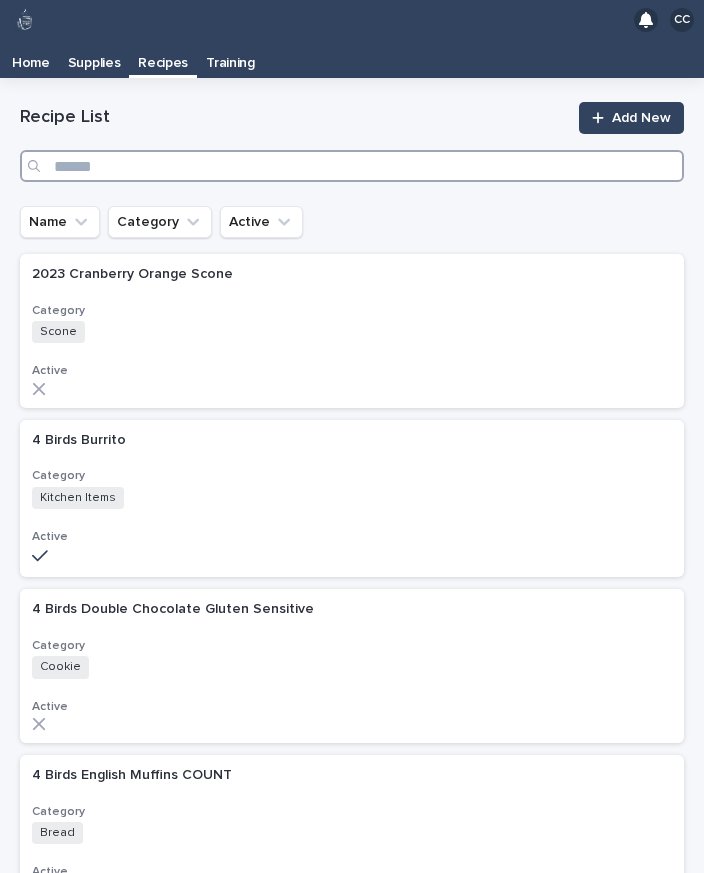 click at bounding box center [352, 166] 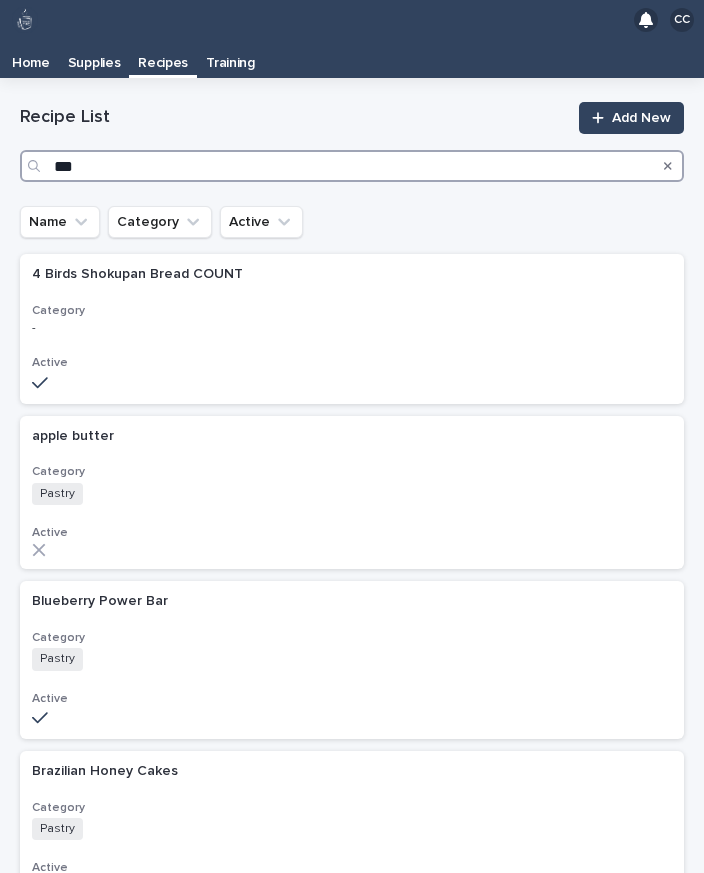 type on "****" 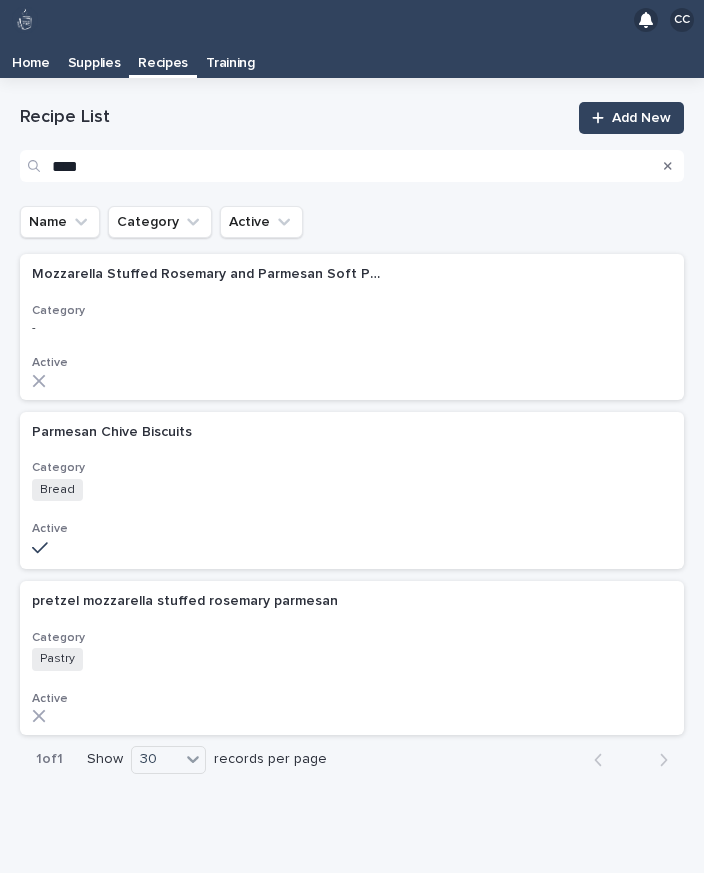 click on "[PRODUCT] [PRODUCT]   Category Bread + 0 Active" at bounding box center (352, 491) 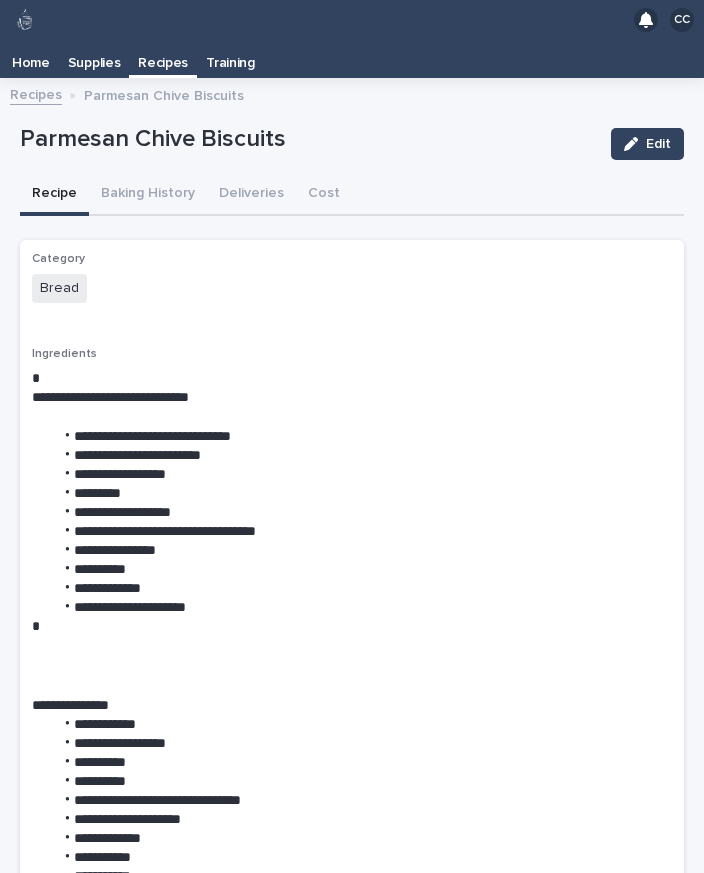 click on "Baking History" at bounding box center (148, 195) 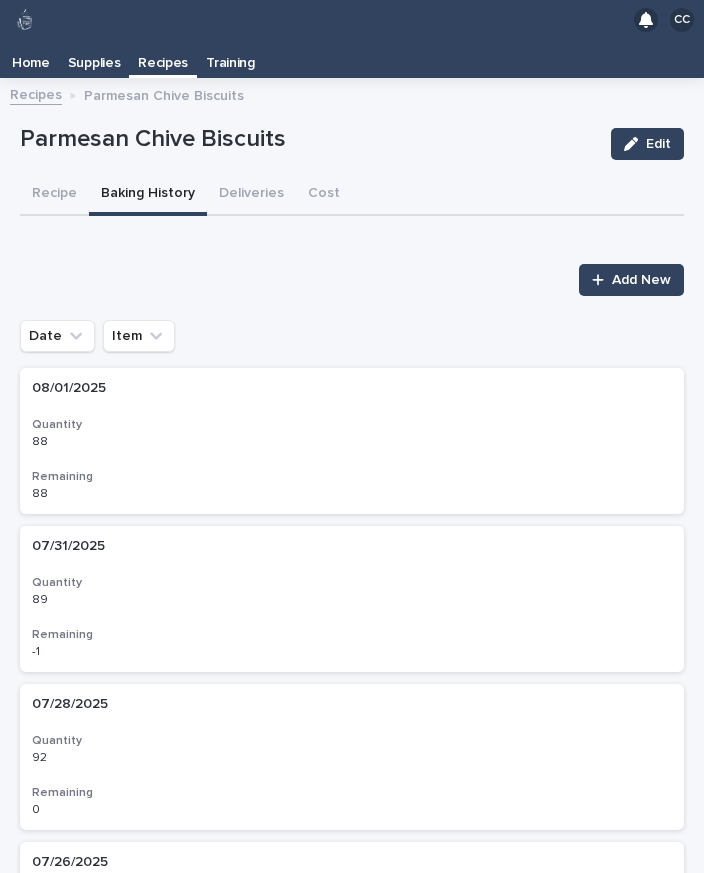 click on "Add New" at bounding box center (641, 280) 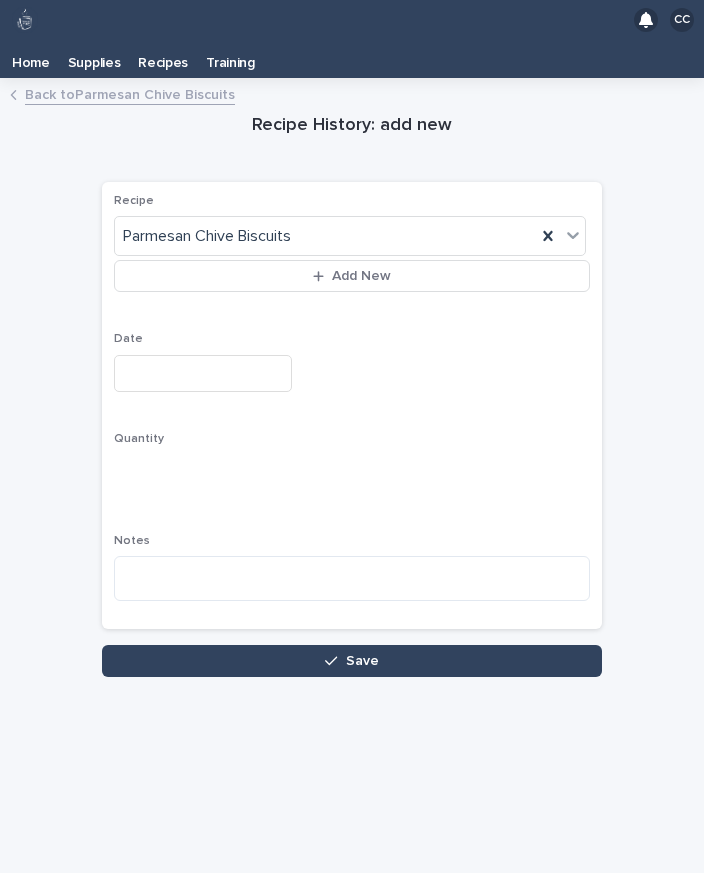click at bounding box center (203, 373) 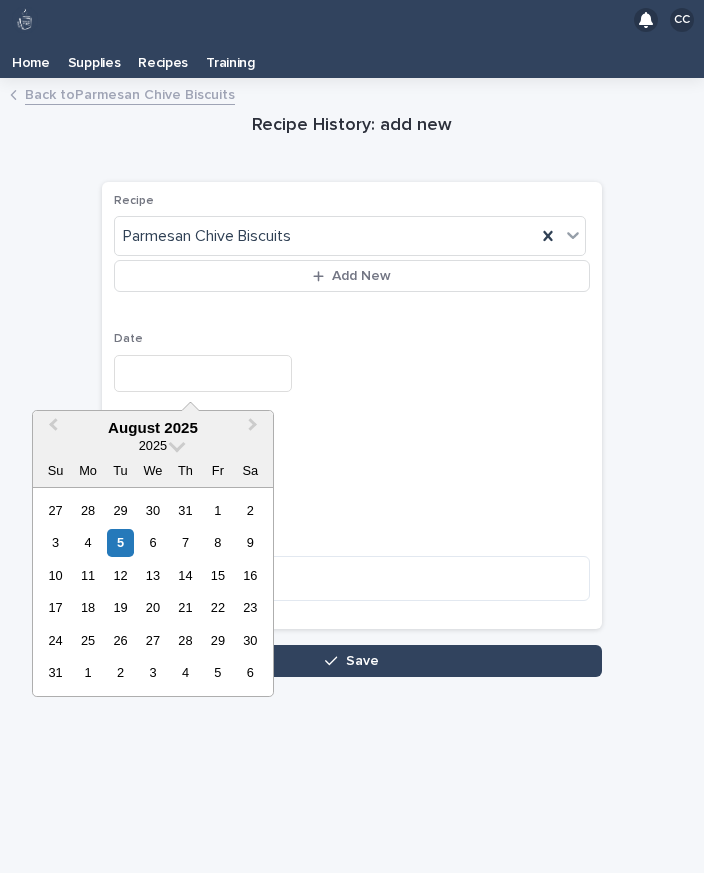 click on "5" at bounding box center [120, 542] 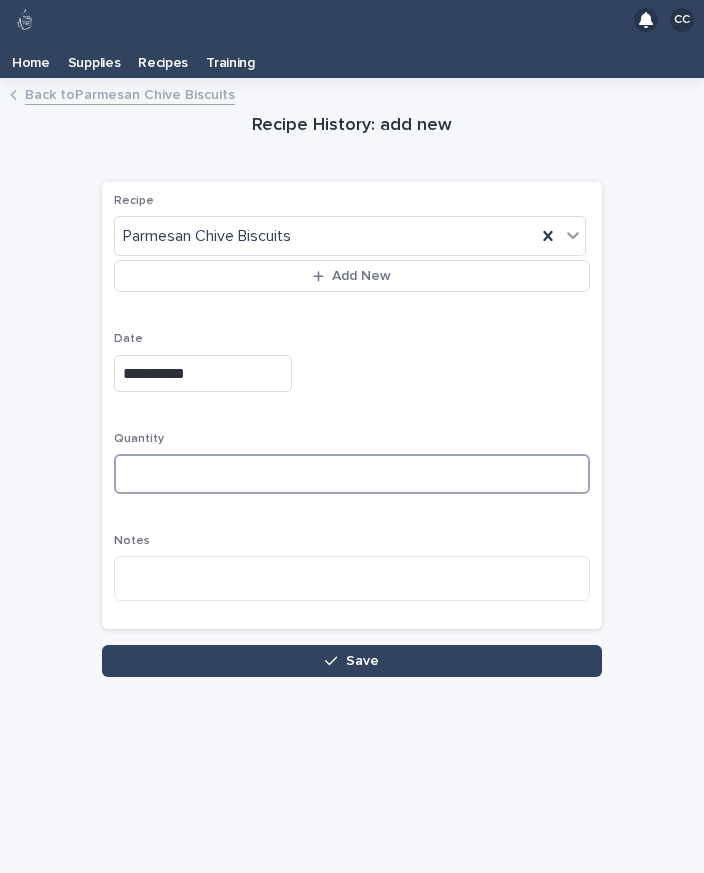 click at bounding box center (352, 474) 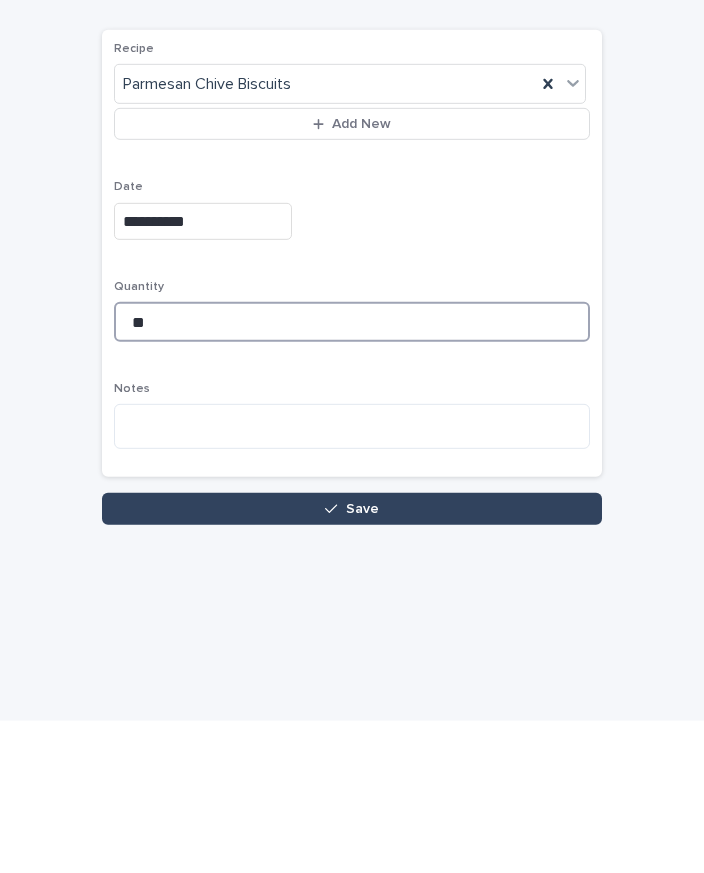 type on "**" 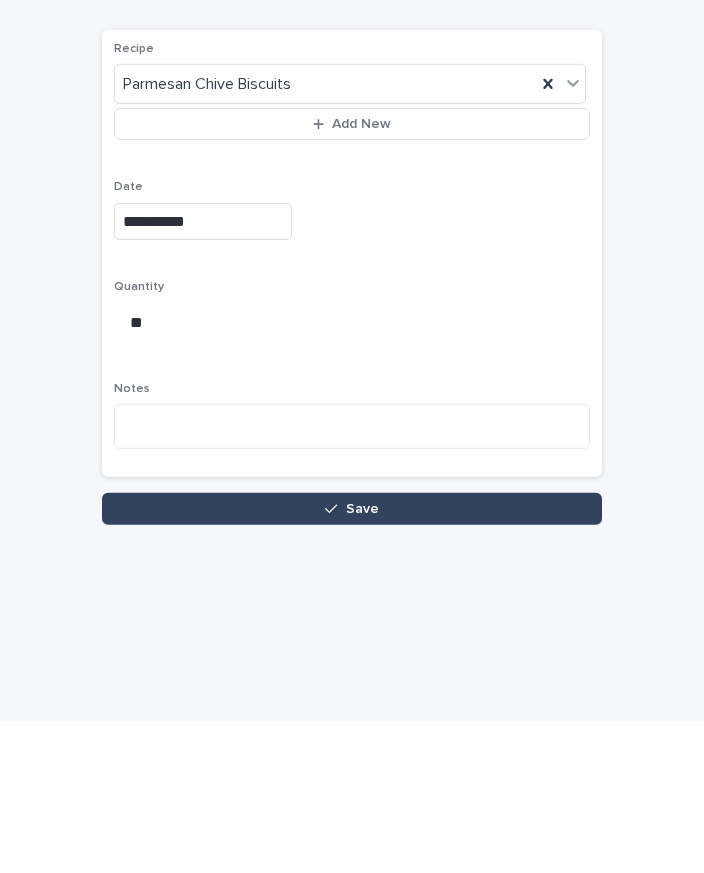 click on "Save" at bounding box center [362, 661] 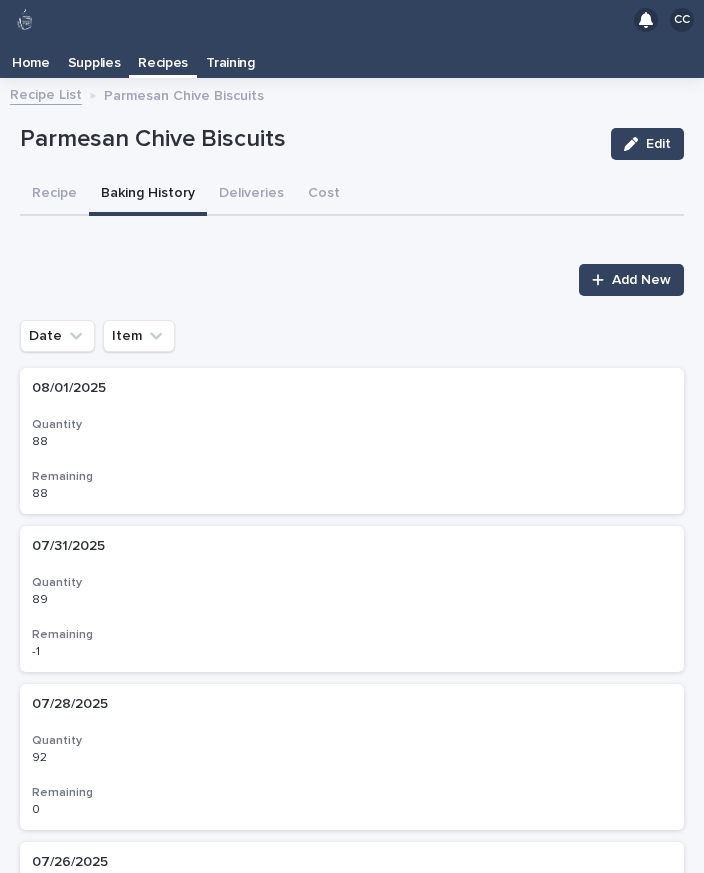 click on "Baking History" at bounding box center [148, 195] 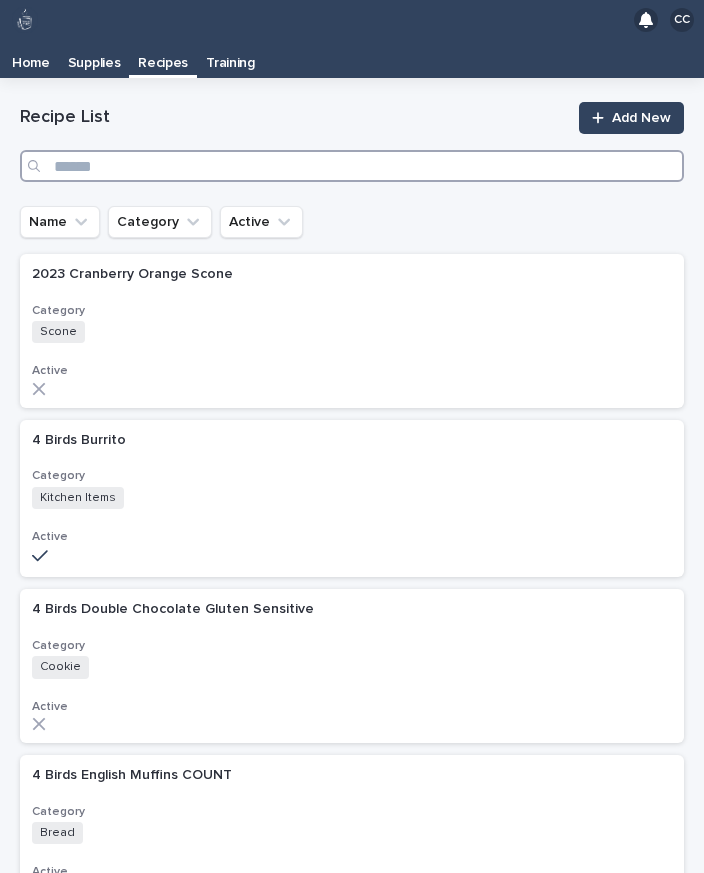 click at bounding box center (352, 166) 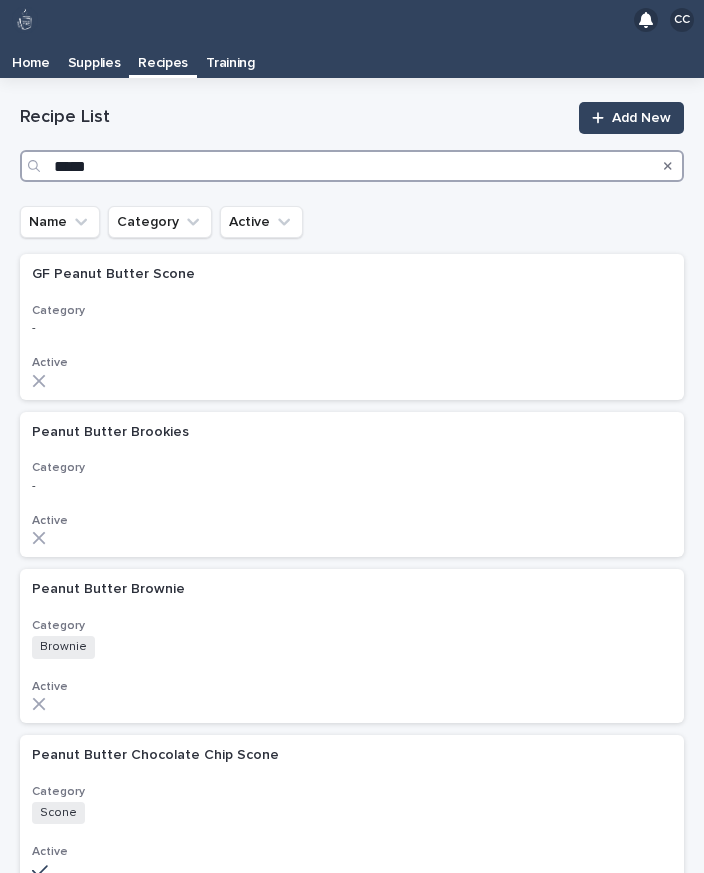 type on "******" 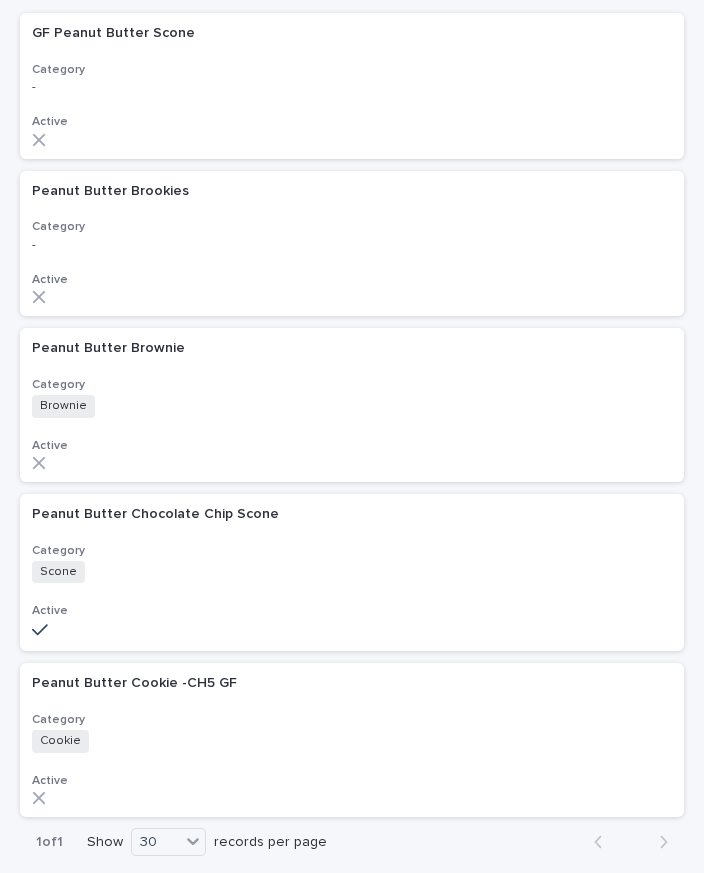 scroll, scrollTop: 269, scrollLeft: 0, axis: vertical 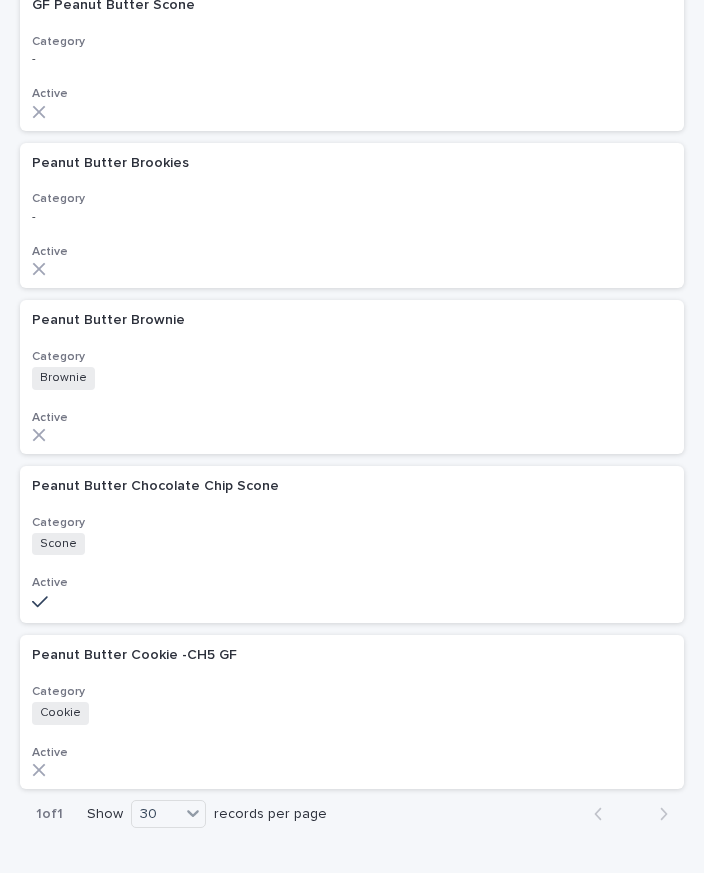 click on "[PRODUCT] [PRODUCT]   Category Scone + 0 Active" at bounding box center [352, 545] 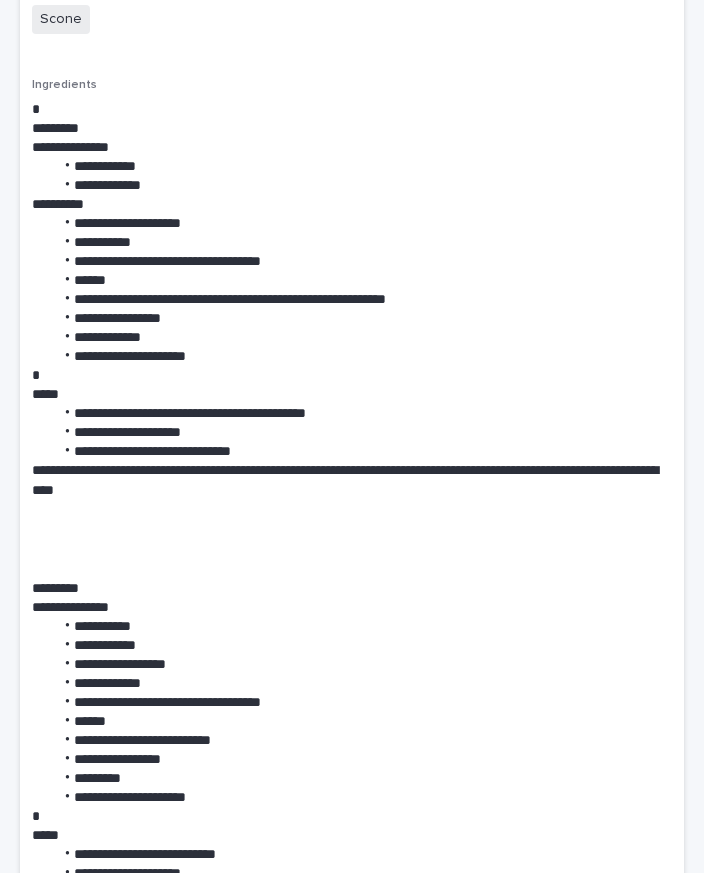 scroll, scrollTop: 4, scrollLeft: 0, axis: vertical 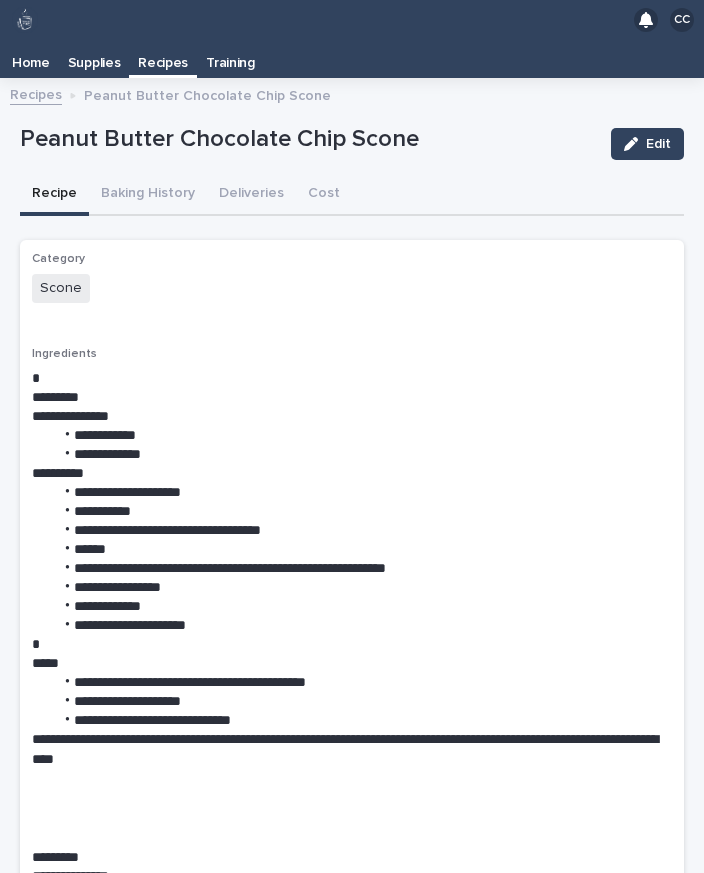click on "Recipes" at bounding box center [163, 56] 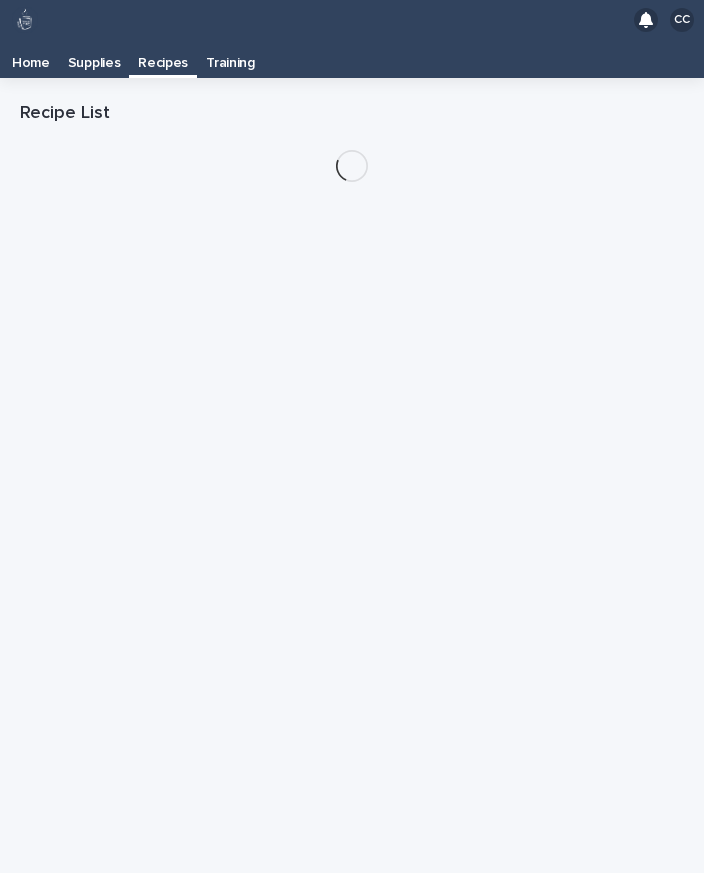 scroll, scrollTop: 32, scrollLeft: 0, axis: vertical 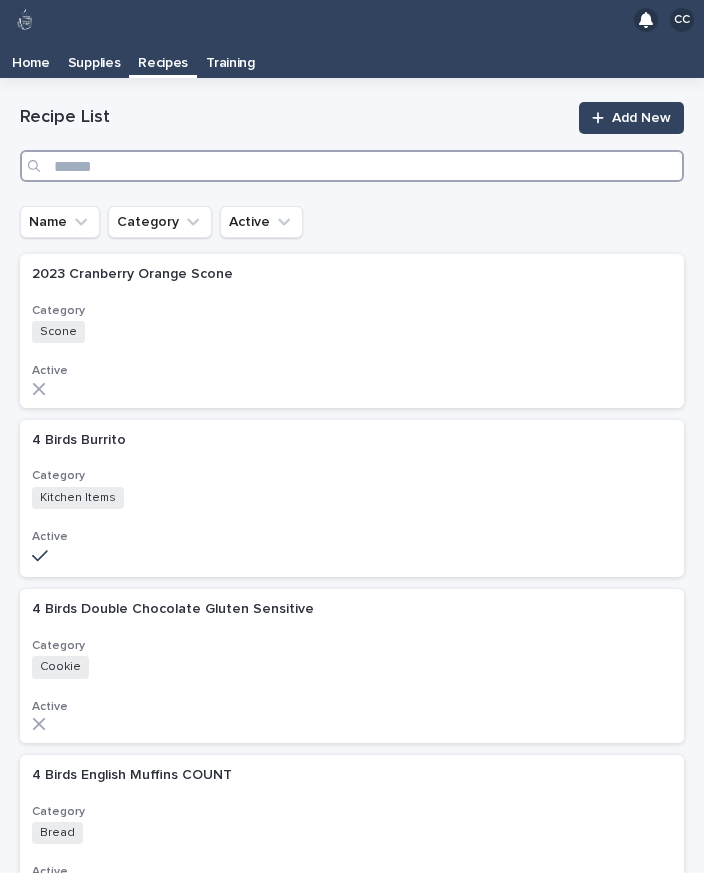 click at bounding box center [352, 166] 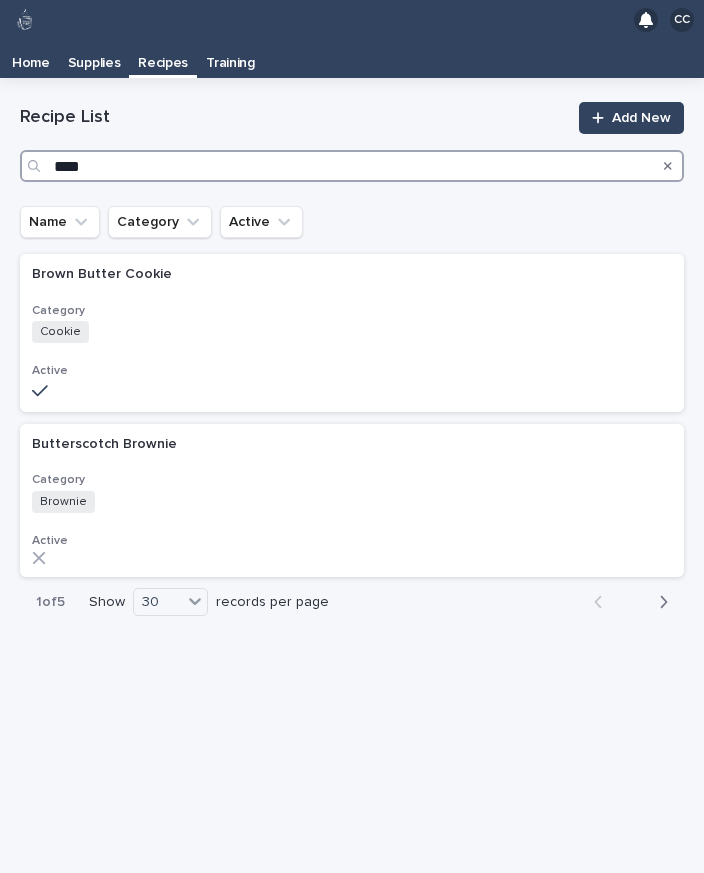 type on "*****" 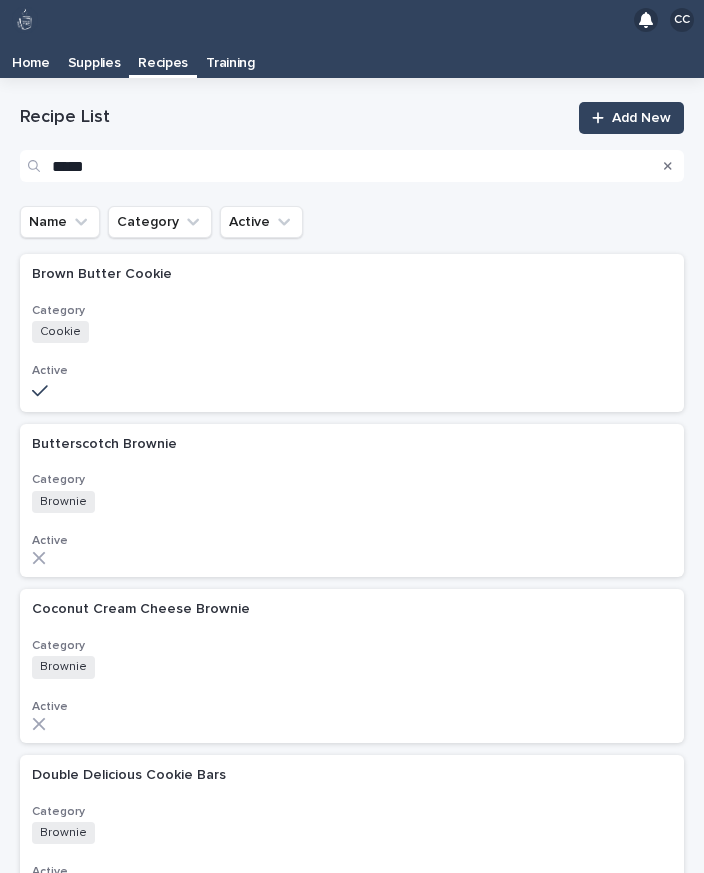 click on "Brown Butter Cookie" at bounding box center [104, 272] 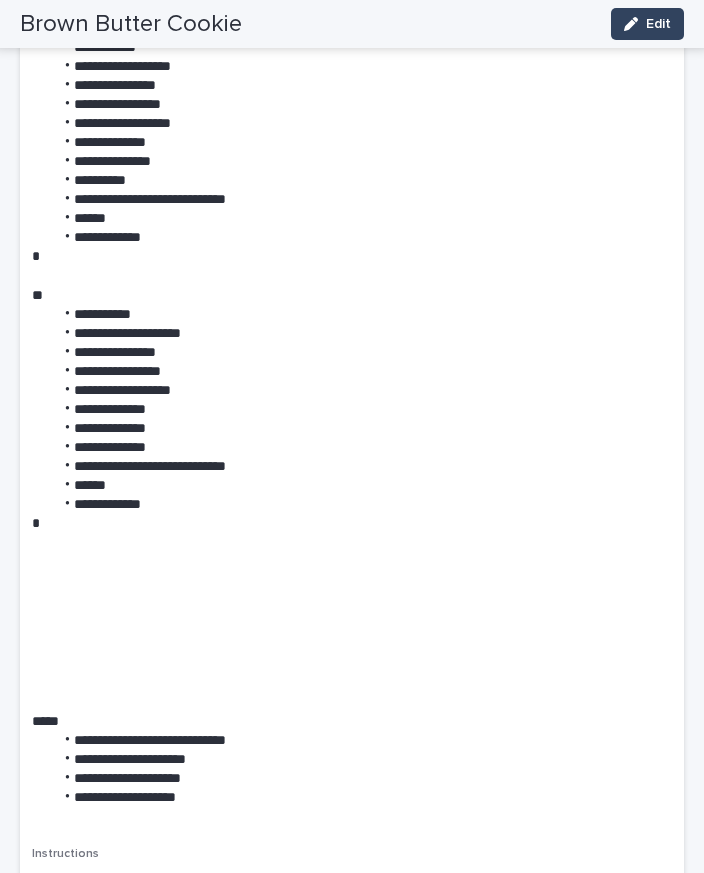 scroll, scrollTop: 350, scrollLeft: 0, axis: vertical 